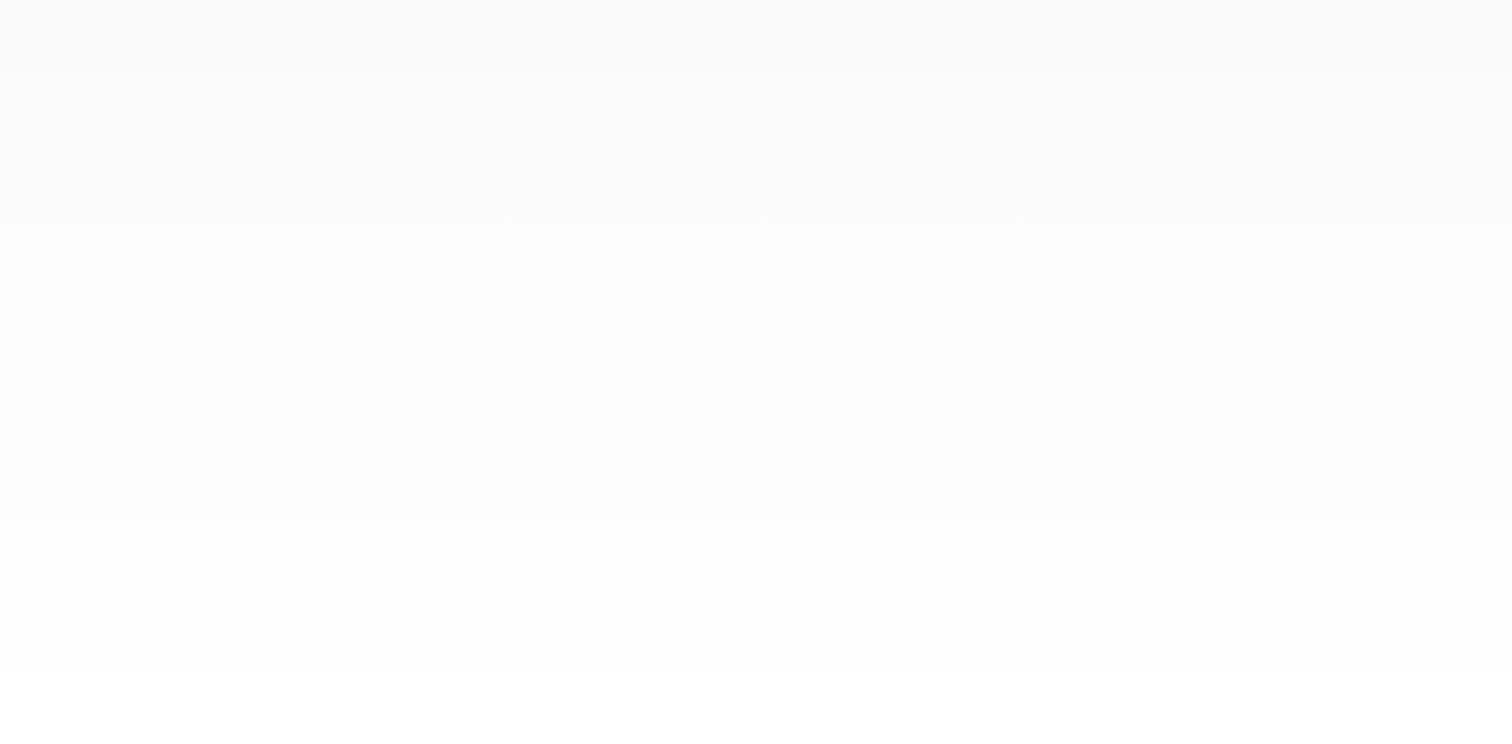 scroll, scrollTop: 0, scrollLeft: 0, axis: both 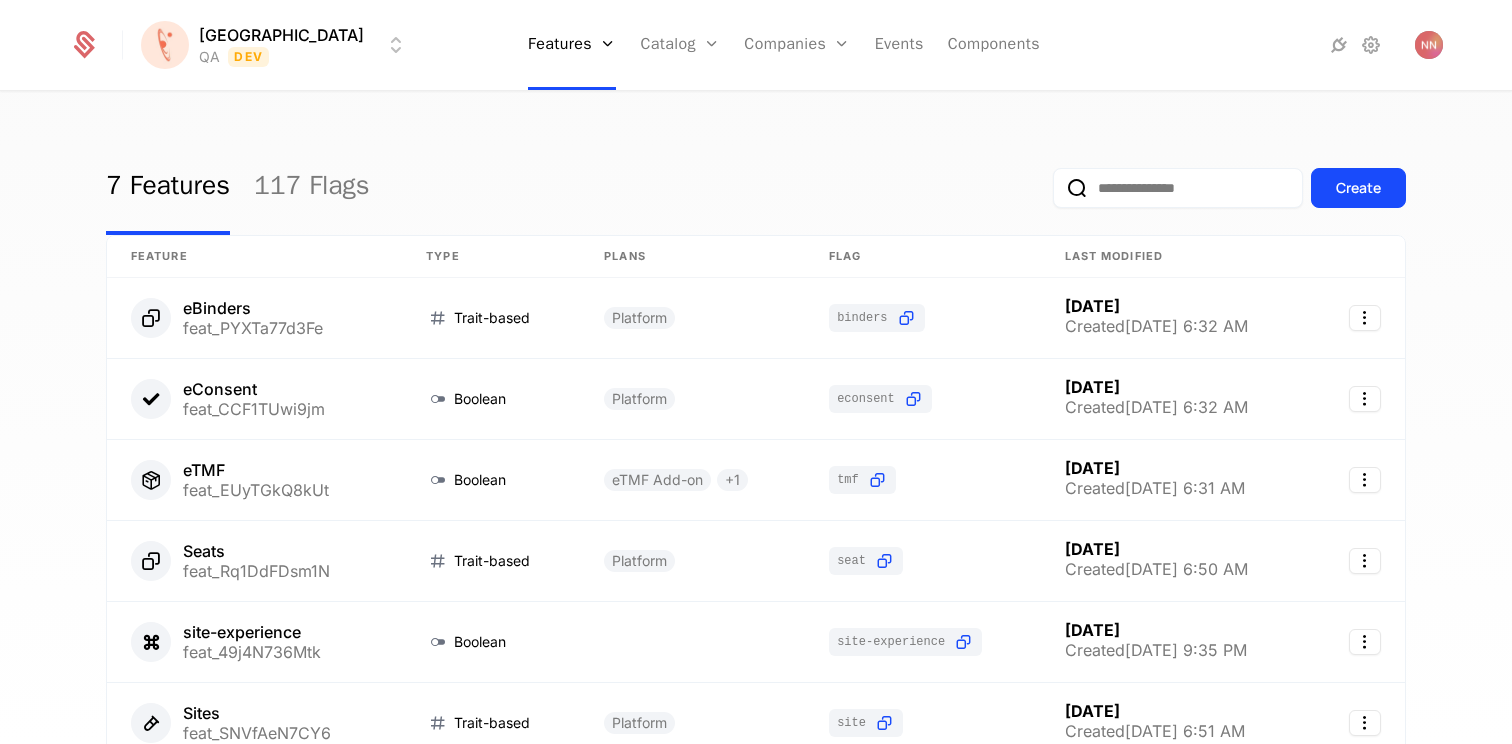click at bounding box center [1178, 188] 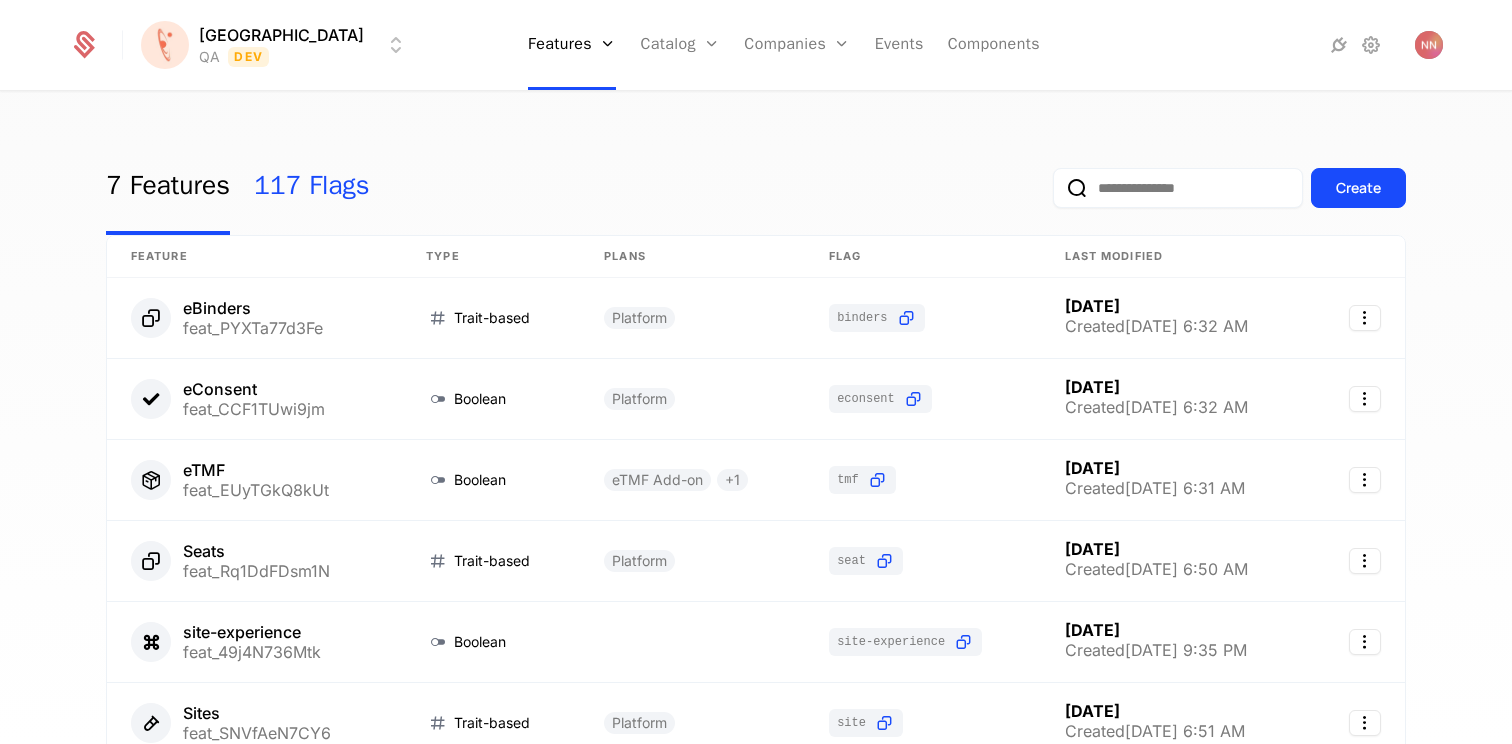 click on "117 Flags" at bounding box center [312, 188] 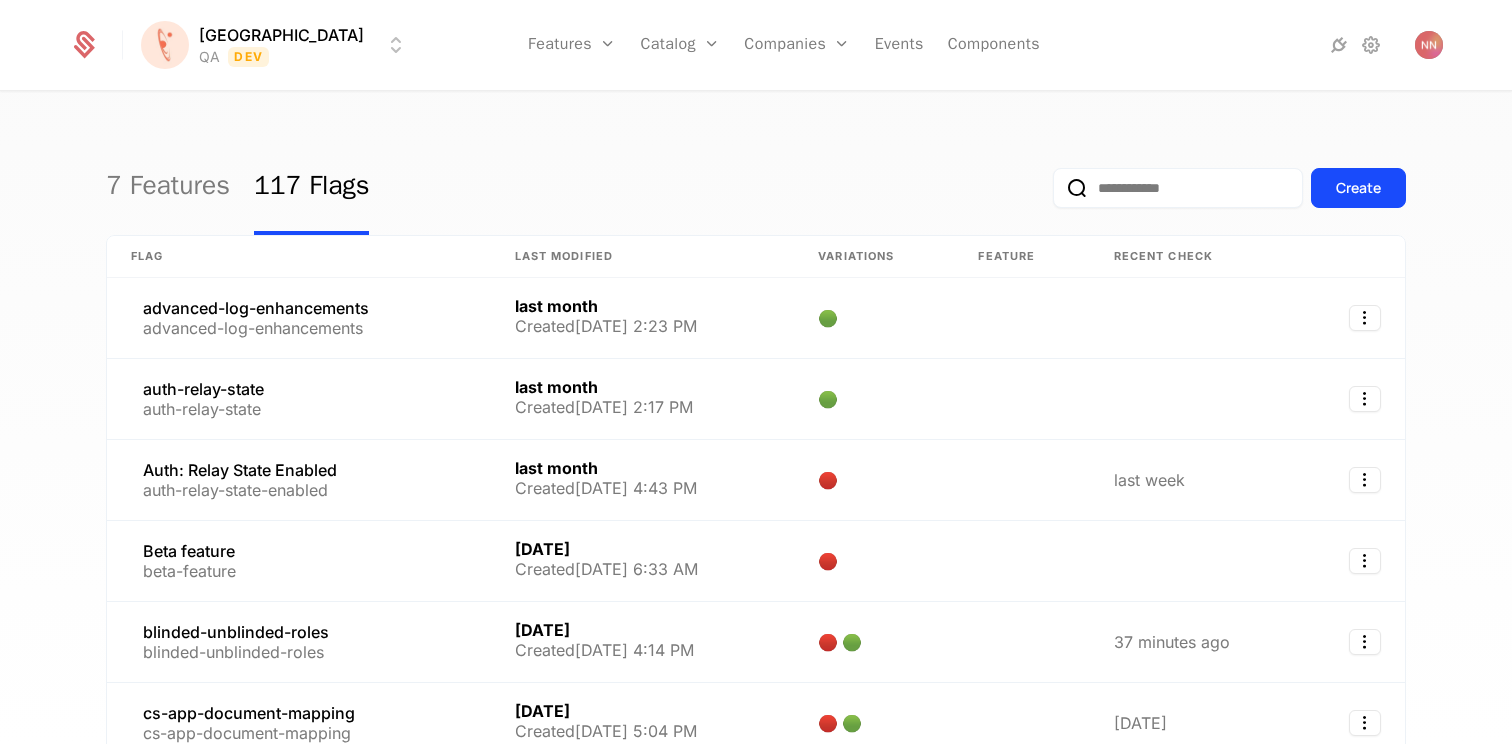 click at bounding box center [1178, 188] 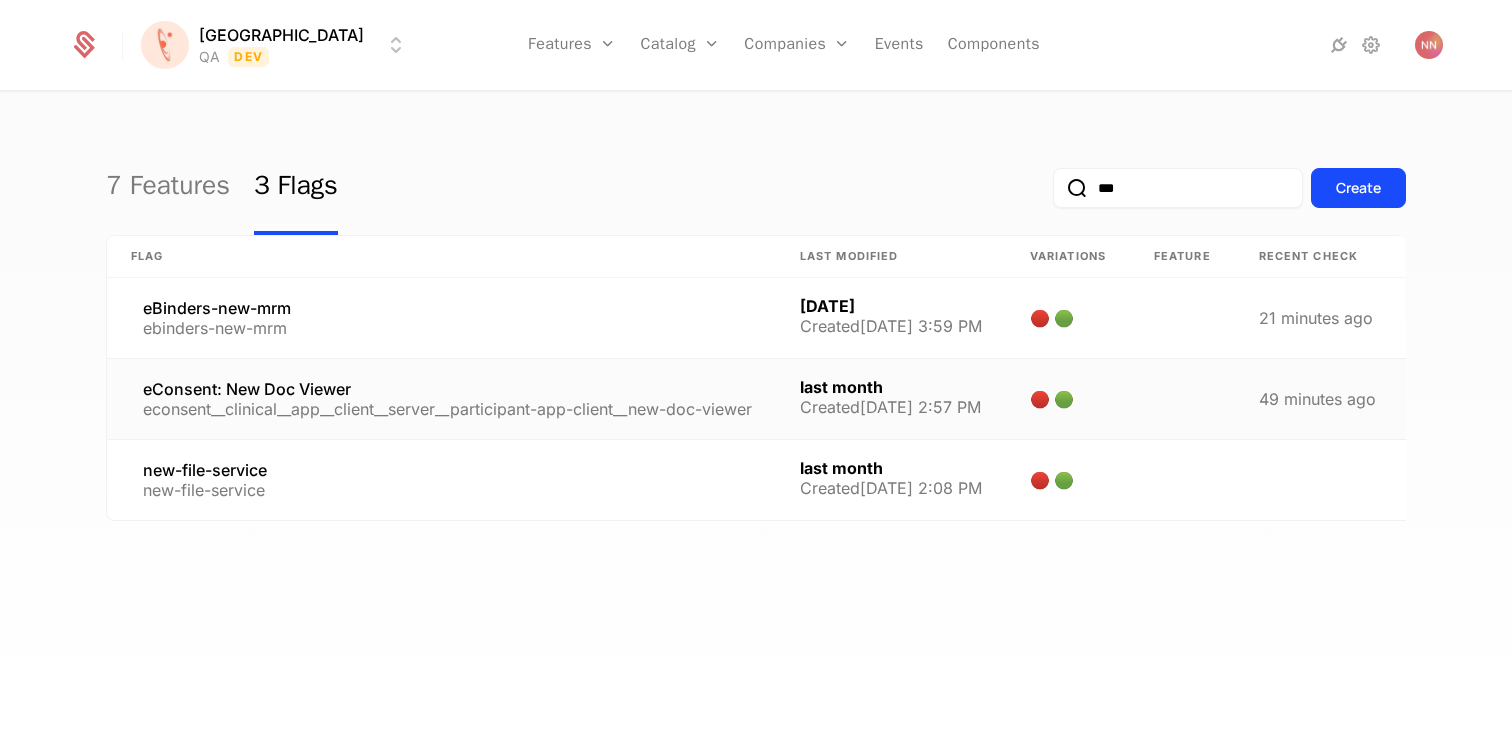 type on "***" 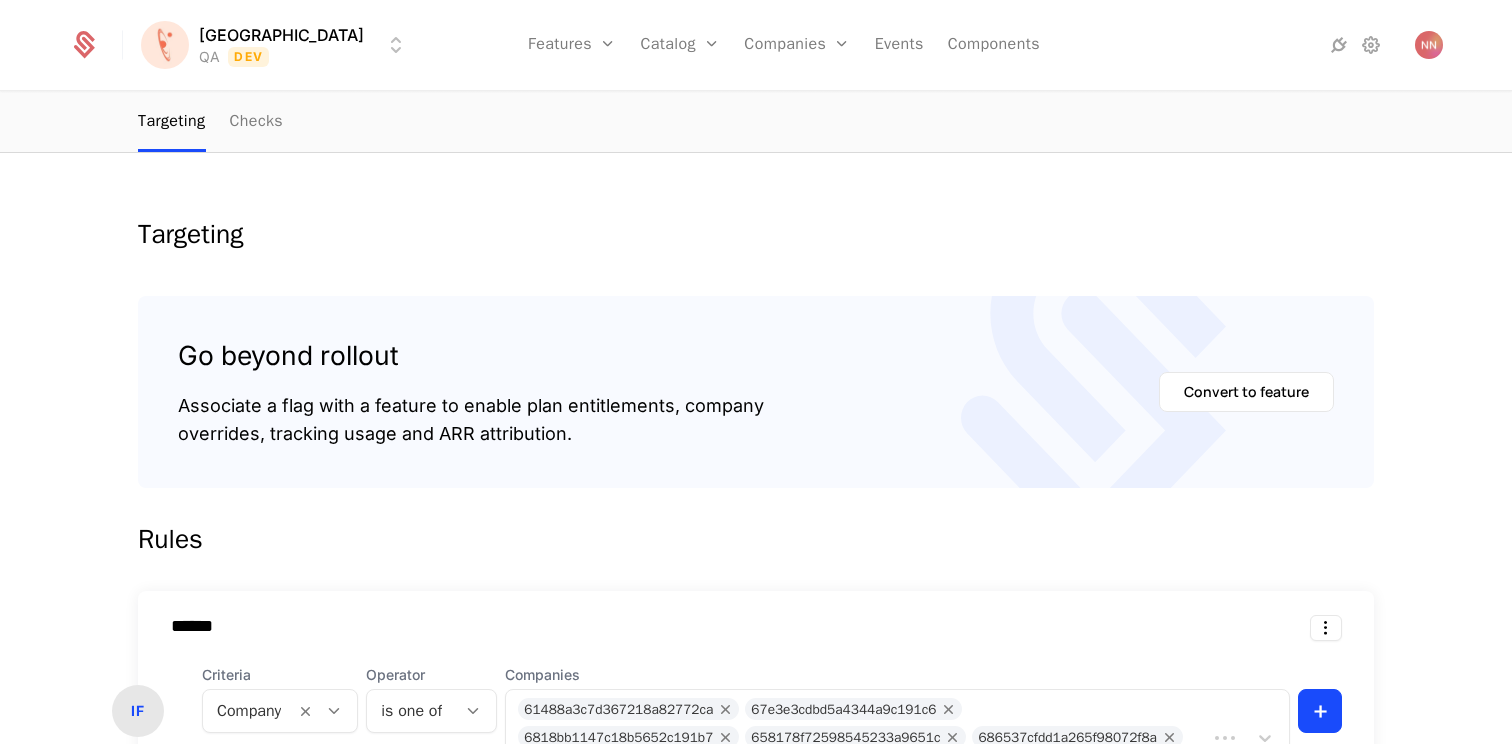 scroll, scrollTop: 470, scrollLeft: 0, axis: vertical 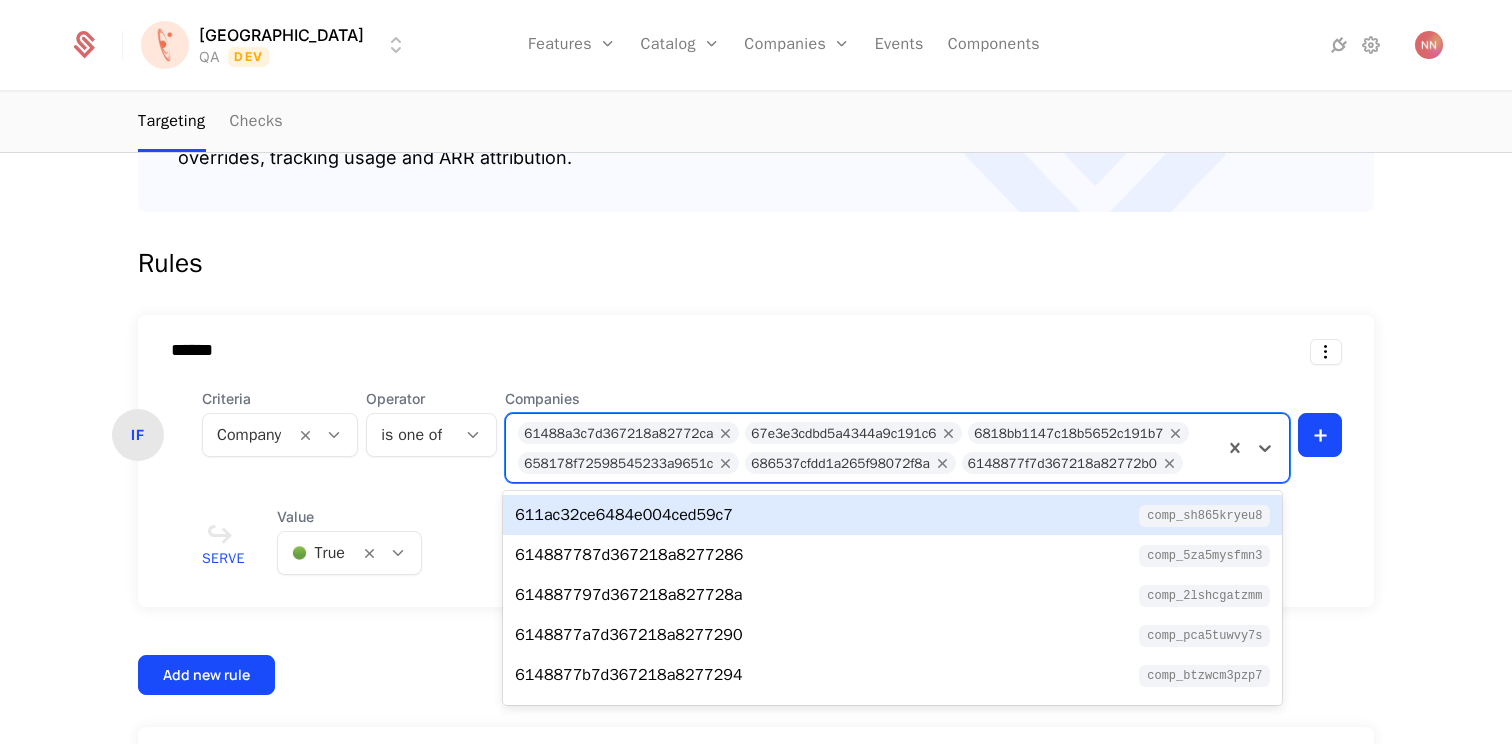 click on "61488a3c7d367218a82772ca 67e3e3cdbd5a4344a9c191c6 6818bb1147c18b5652c191b7 658178f72598545233a9651c 686537cfdd1a265f98072f8a 6148877f7d367218a82772b0" at bounding box center [864, 448] 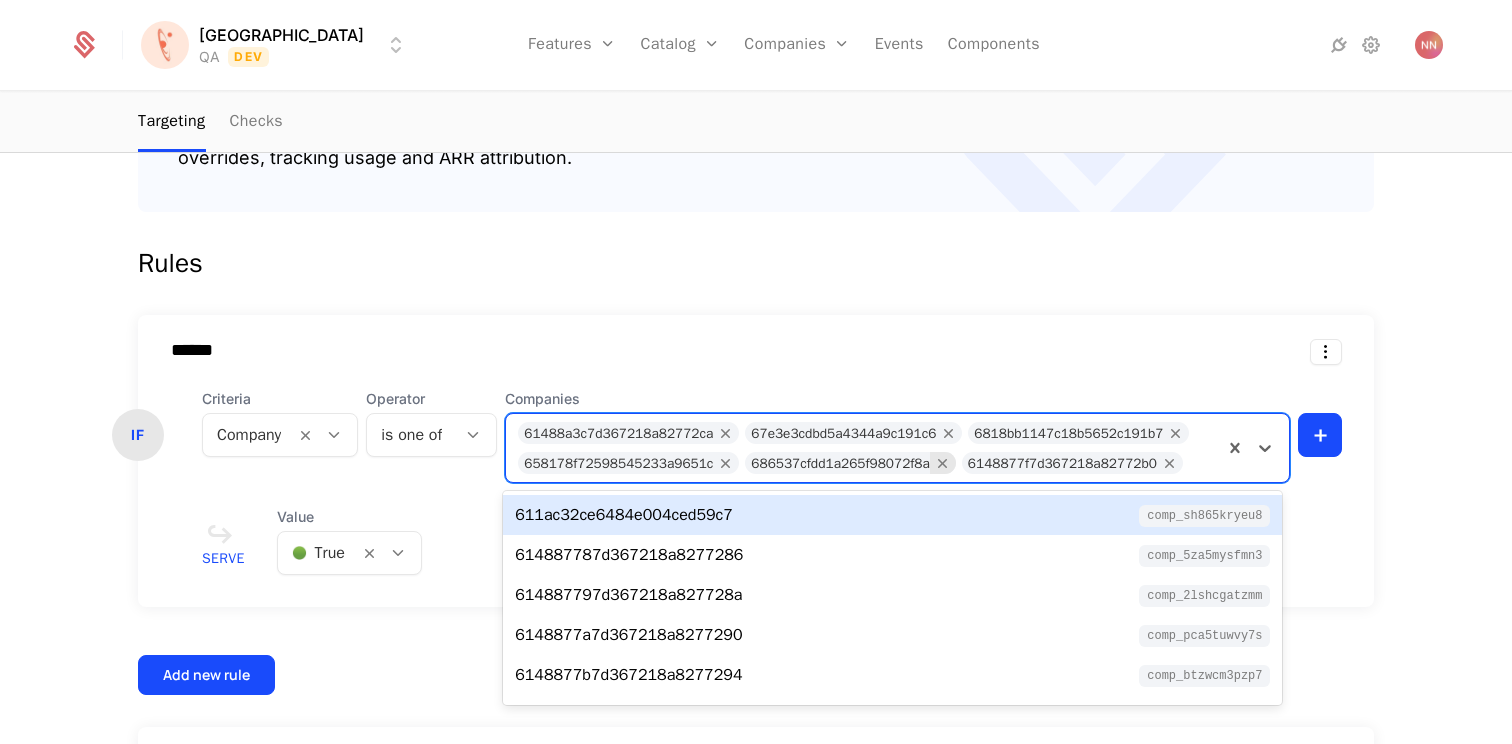paste on "**********" 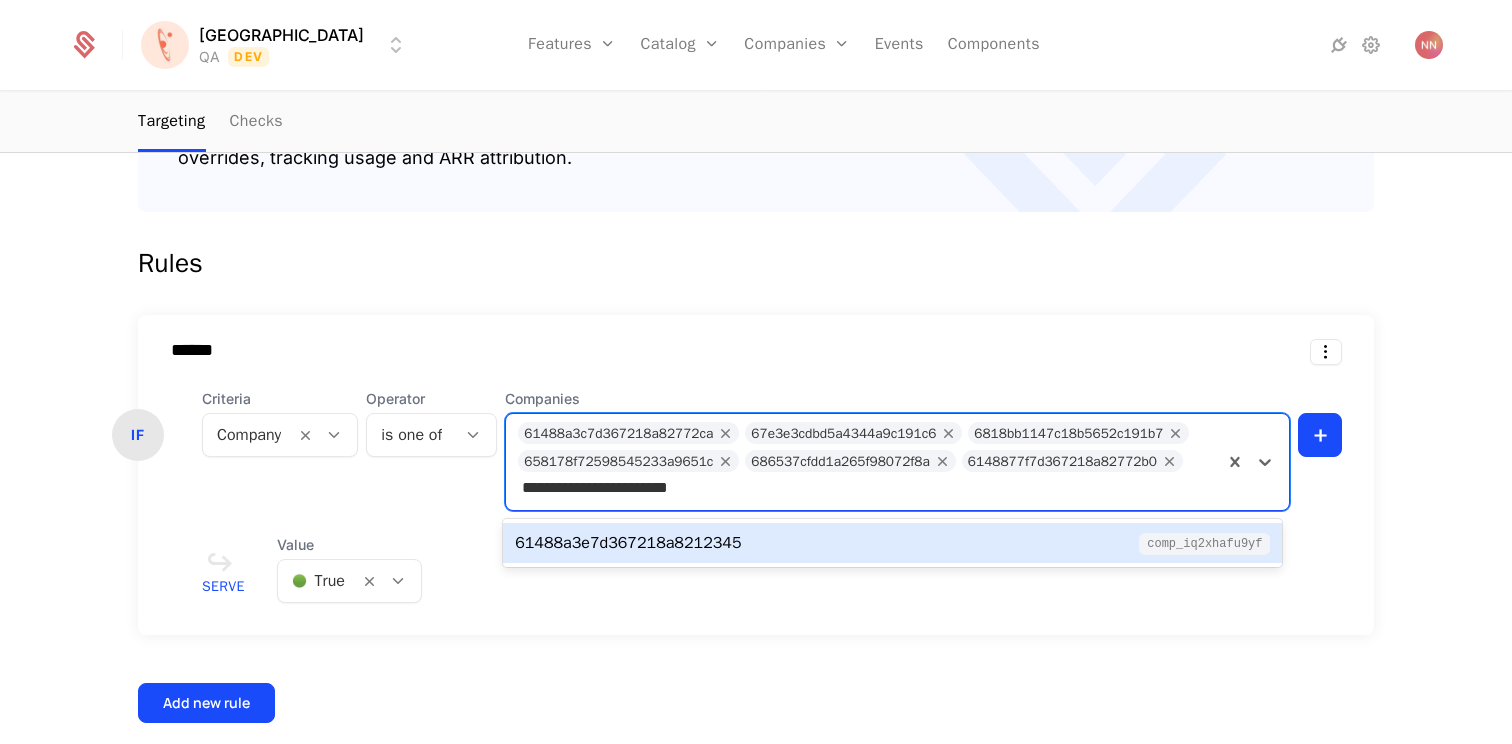 click on "61488a3e7d367218a8212345 comp_iQ2xHaFU9yF" at bounding box center [892, 543] 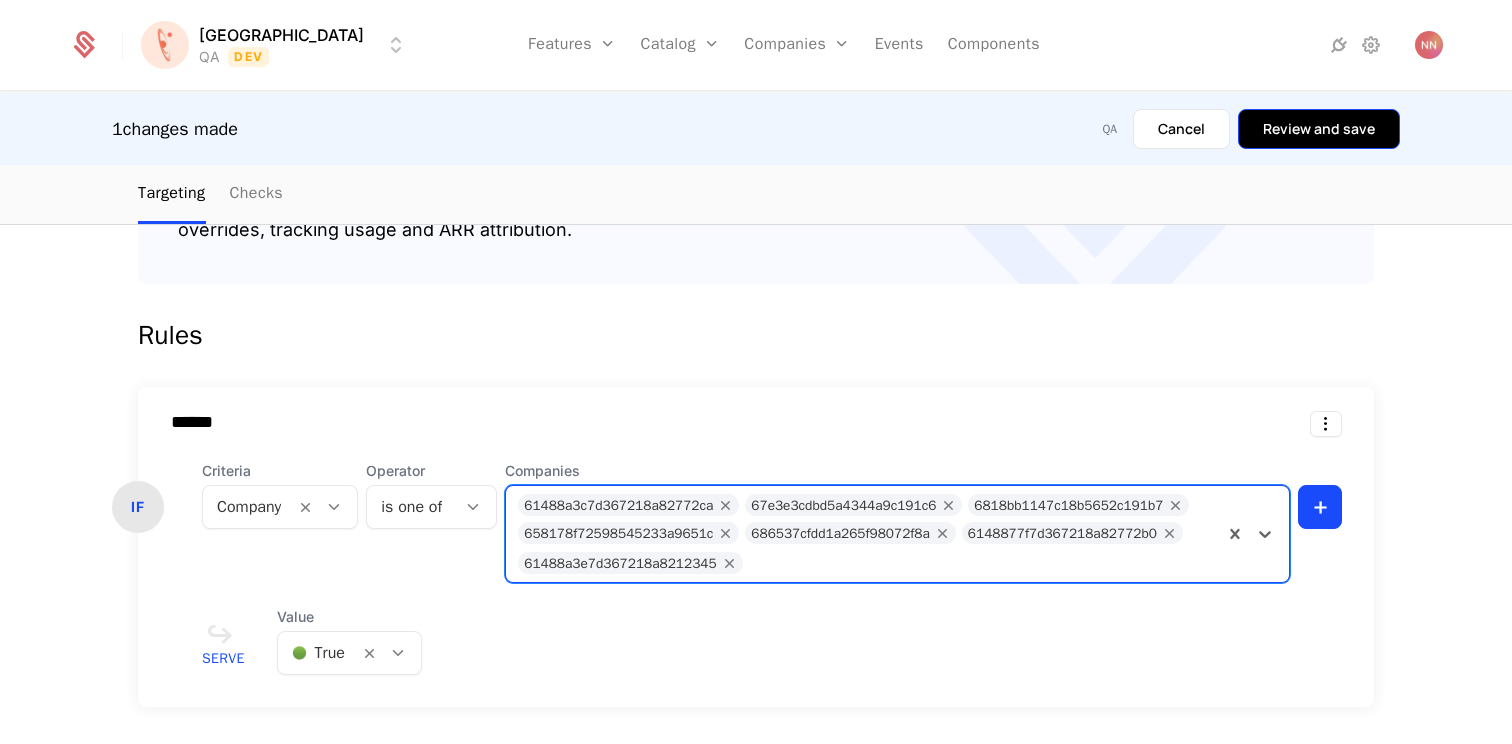 click on "Review and save" at bounding box center [1319, 129] 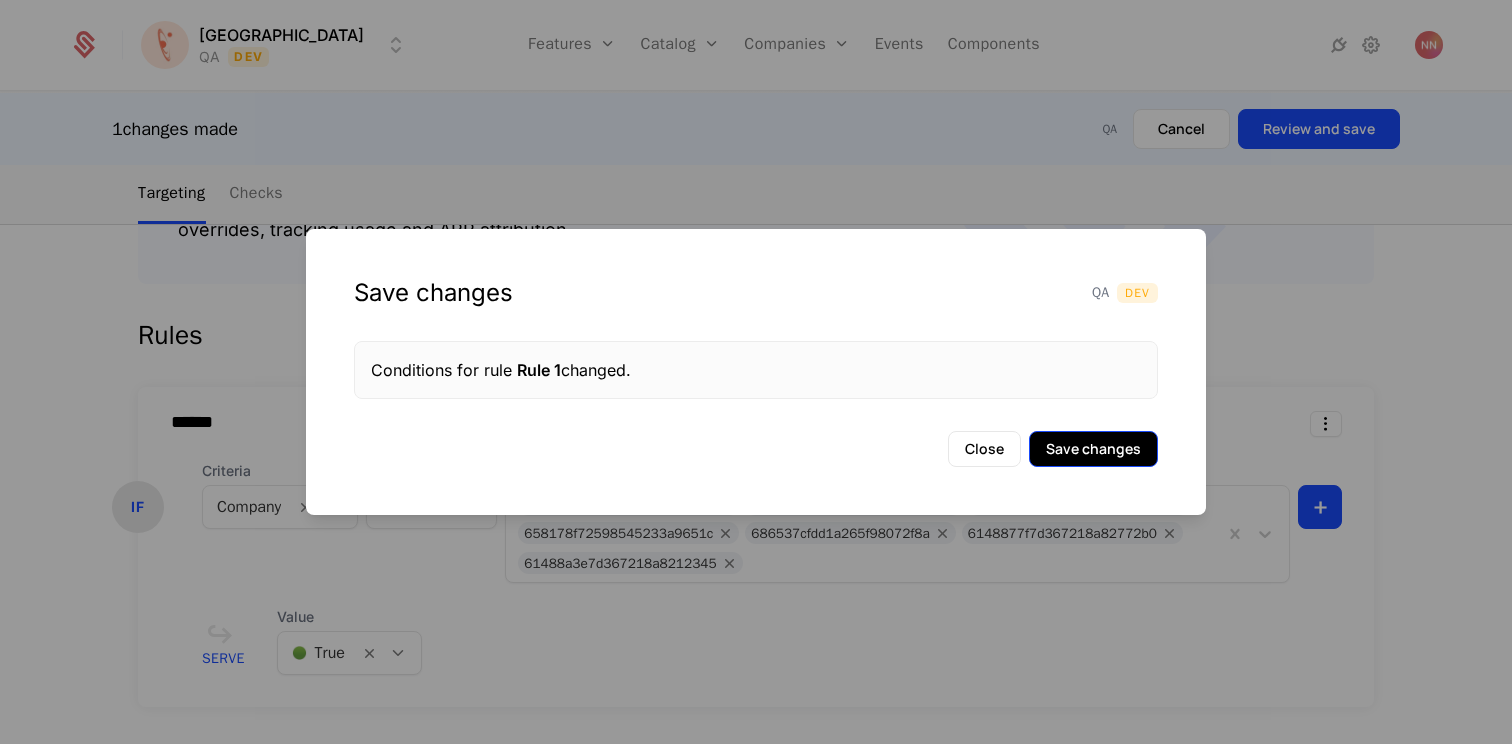 click on "Save changes" at bounding box center (1093, 449) 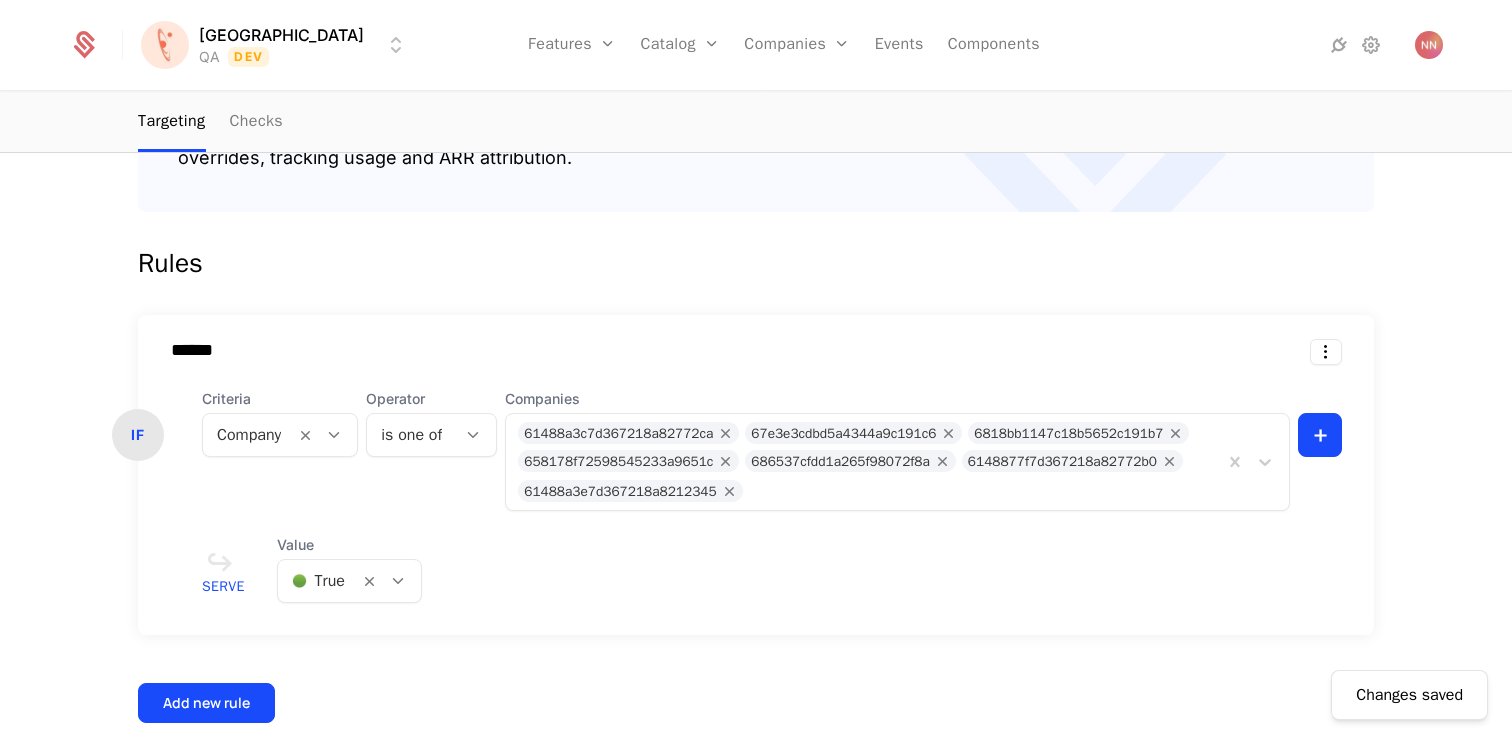 click at bounding box center (982, 488) 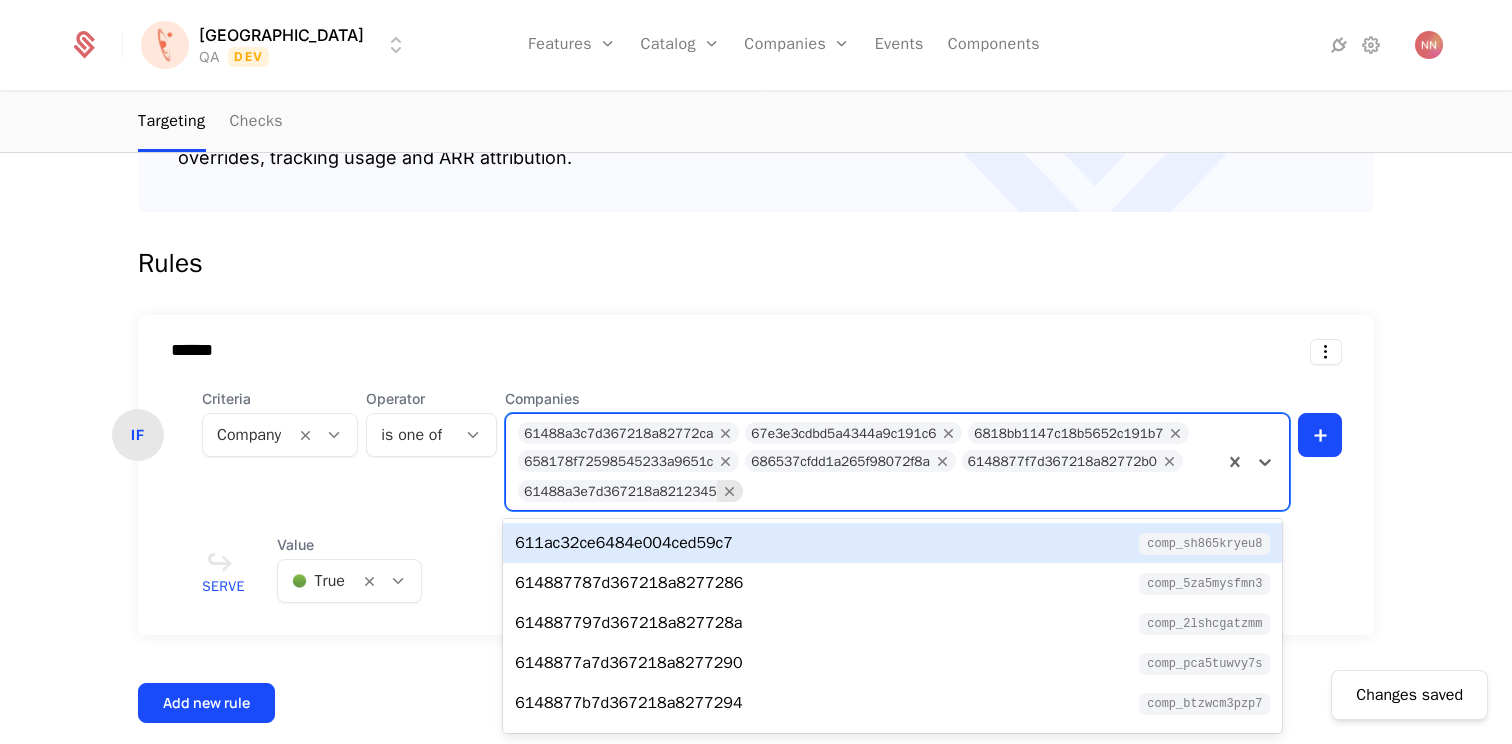 click at bounding box center [730, 491] 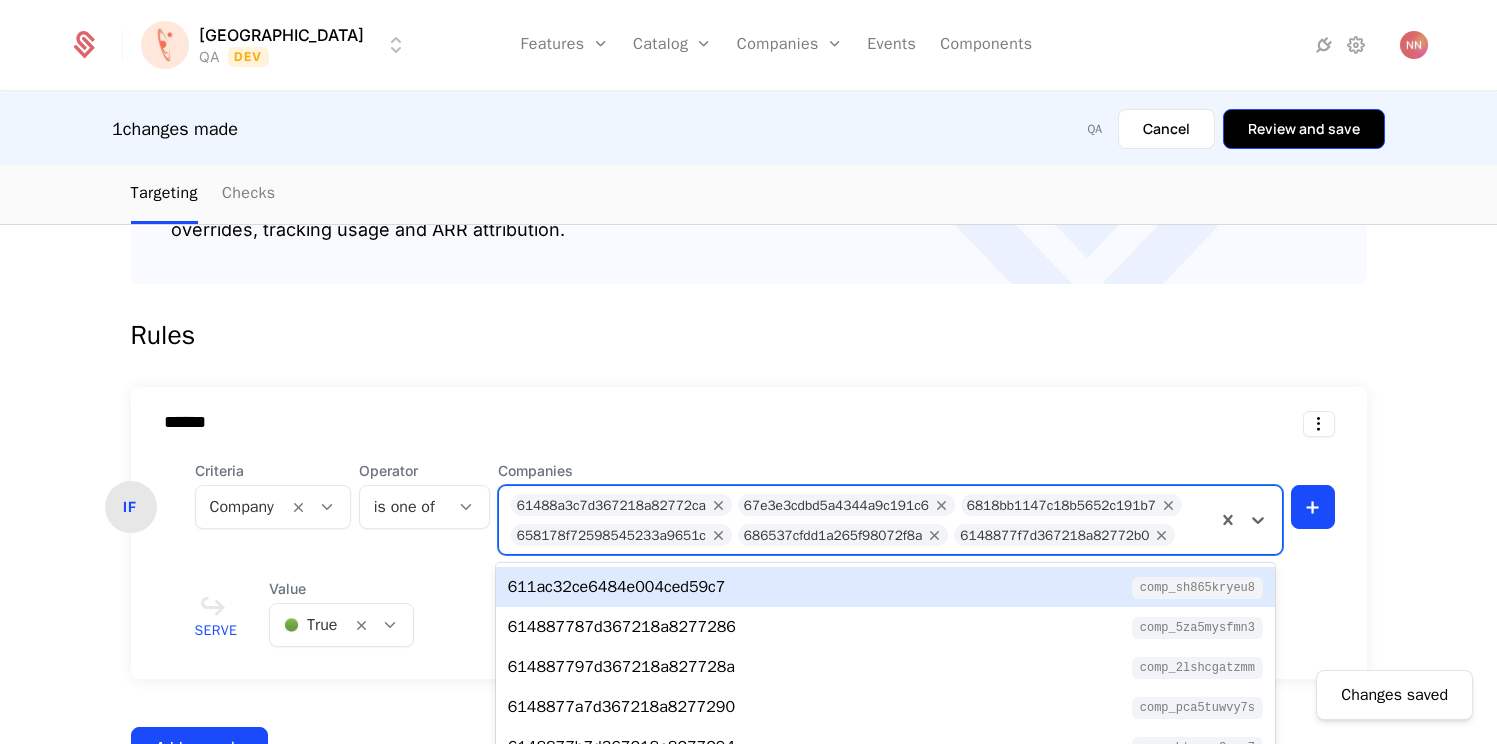 click on "Review and save" at bounding box center (1304, 129) 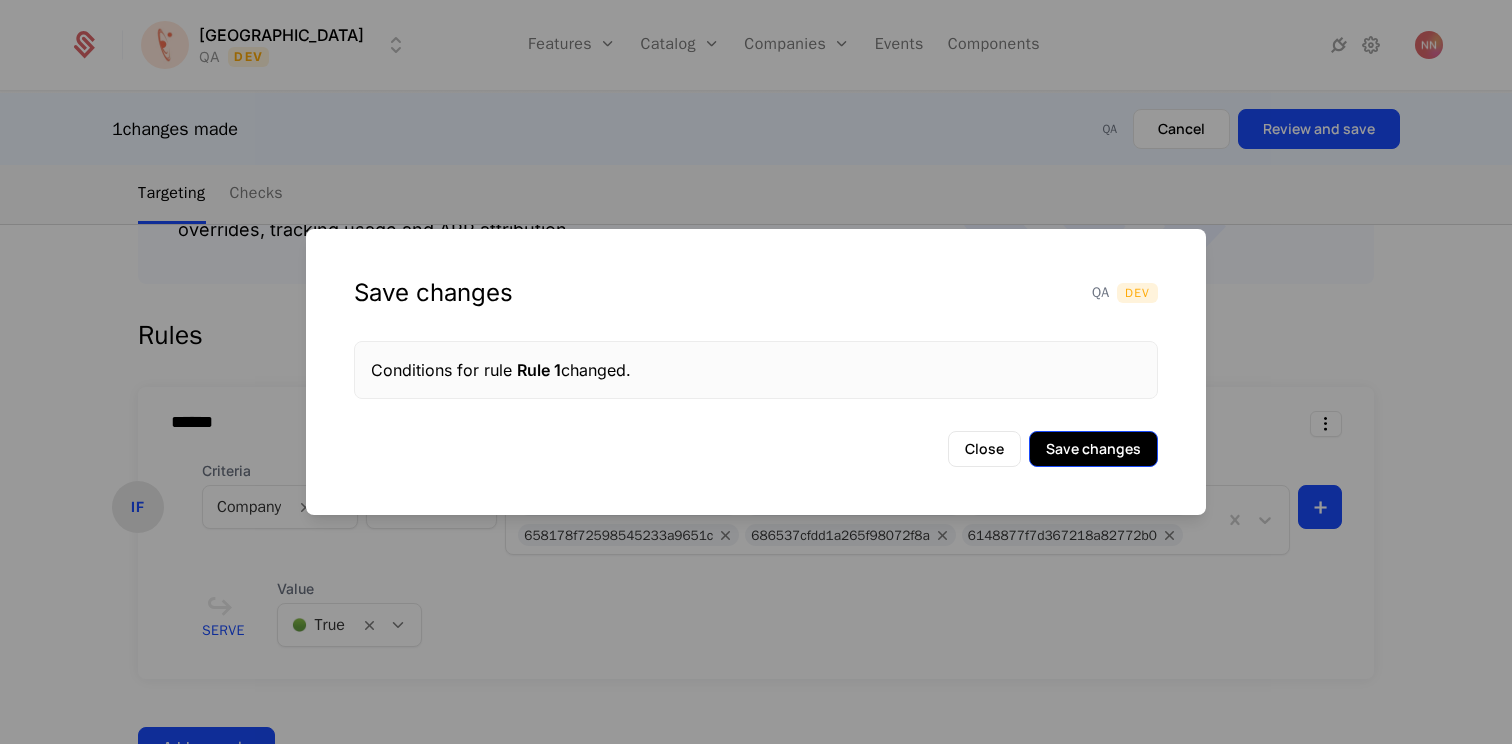 click on "Save changes" at bounding box center [1093, 449] 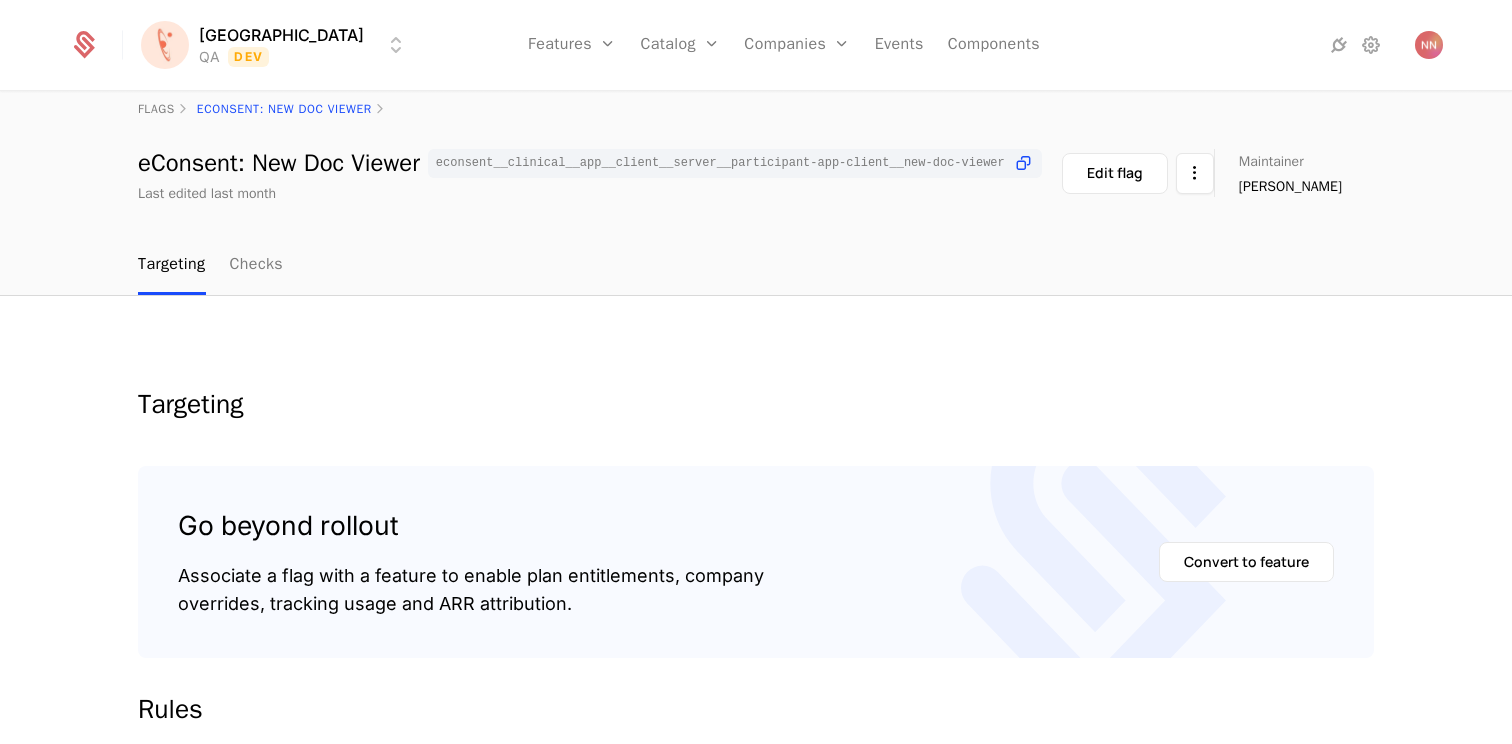 scroll, scrollTop: 0, scrollLeft: 0, axis: both 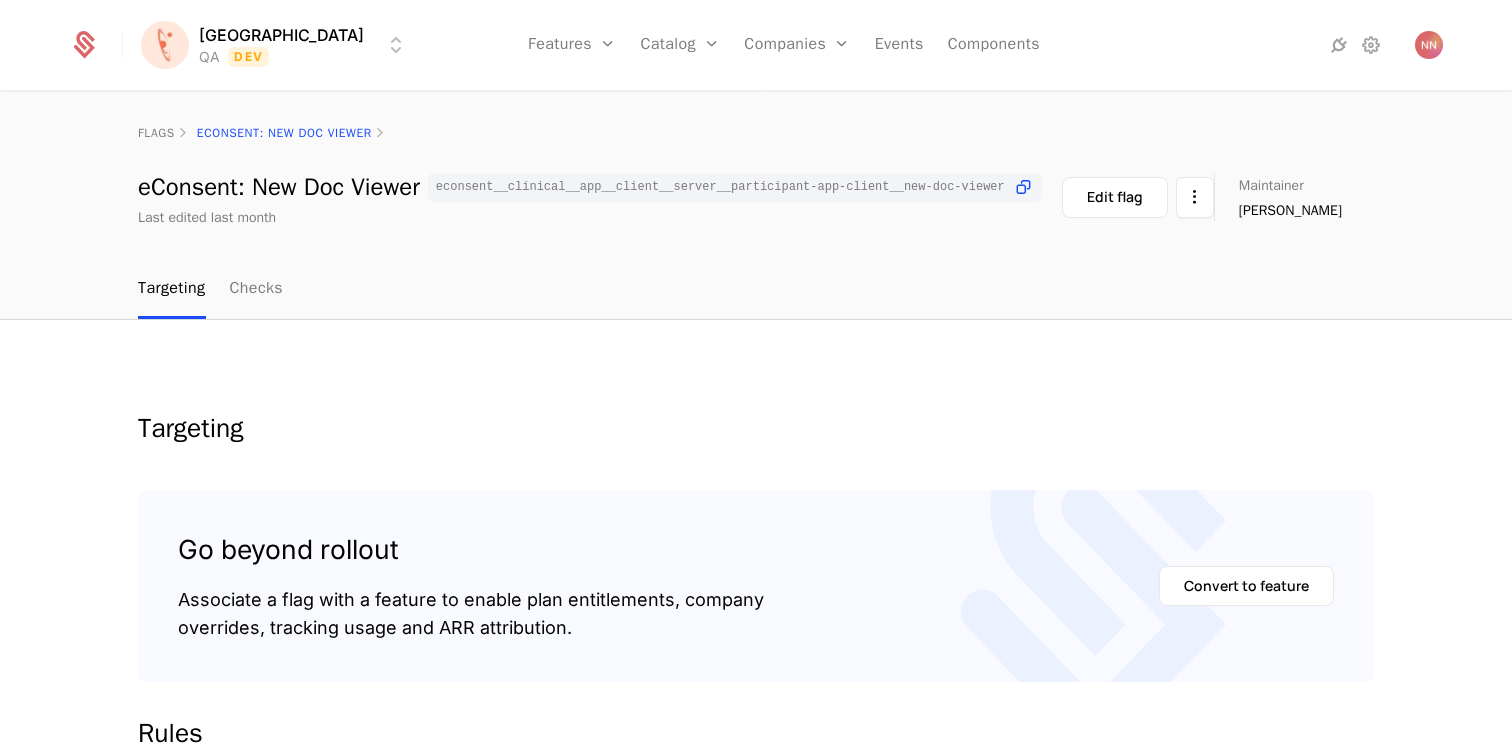 click on "[PERSON_NAME] QA Dev Features Features Flags Catalog Plans Add Ons Configuration Companies Companies Users Events Components flags eConsent: New Doc Viewer eConsent: New Doc Viewer econsent__clinical__app__client__server__participant-app-client__new-doc-viewer Last edited last month Edit flag Maintainer [PERSON_NAME] Targeting Checks Targeting Go beyond rollout Associate a flag with a feature to enable plan entitlements, company overrides, tracking usage and ARR attribution. Convert to feature Rules ****** IF Criteria Company Operator is one of Companies 61488a3c7d367218a82772ca 67e3e3cdbd5a4344a9c191c6 6818bb1147c18b5652c191b7 658178f72598545233a9651c 686537cfdd1a265f98072f8a 6148877f7d367218a82772b0 + Serve Value 🟢  True Add new rule Default Rule ELSE Value 🔴  False
Best Viewed on Desktop You're currently viewing this on a  mobile device . For the best experience,   we recommend using a desktop or larger screens , as the application isn't fully optimized for smaller resolutions just yet." at bounding box center [756, 372] 